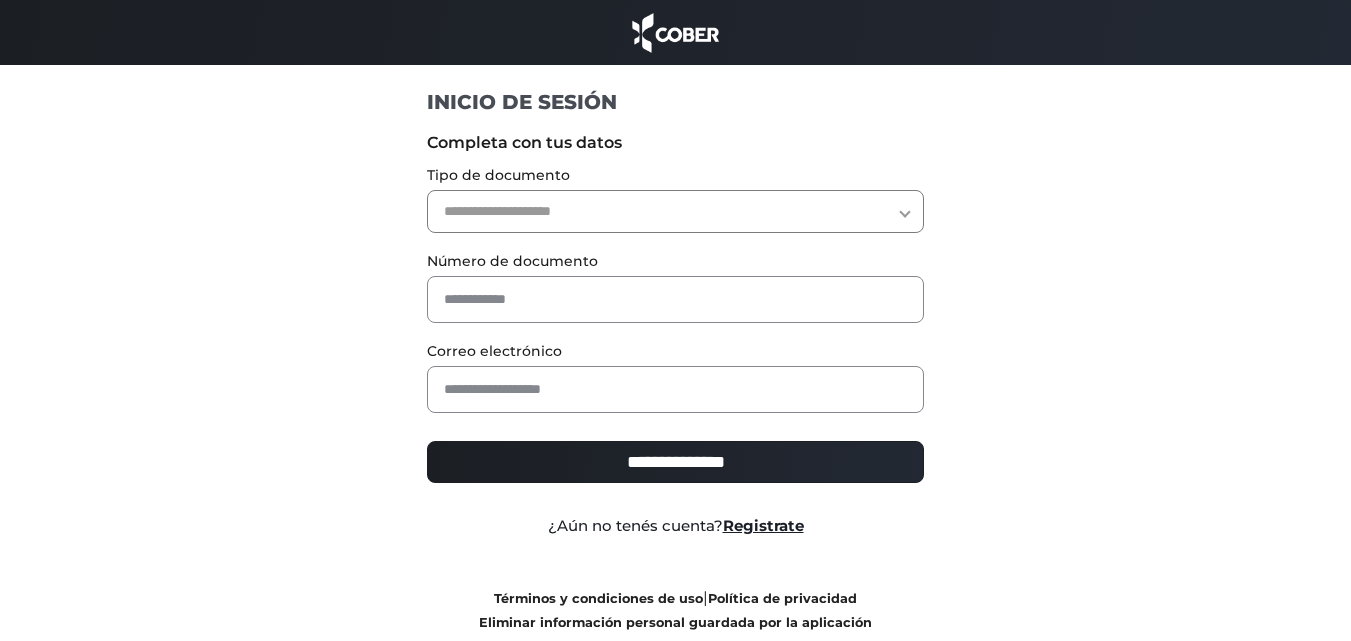 scroll, scrollTop: 0, scrollLeft: 0, axis: both 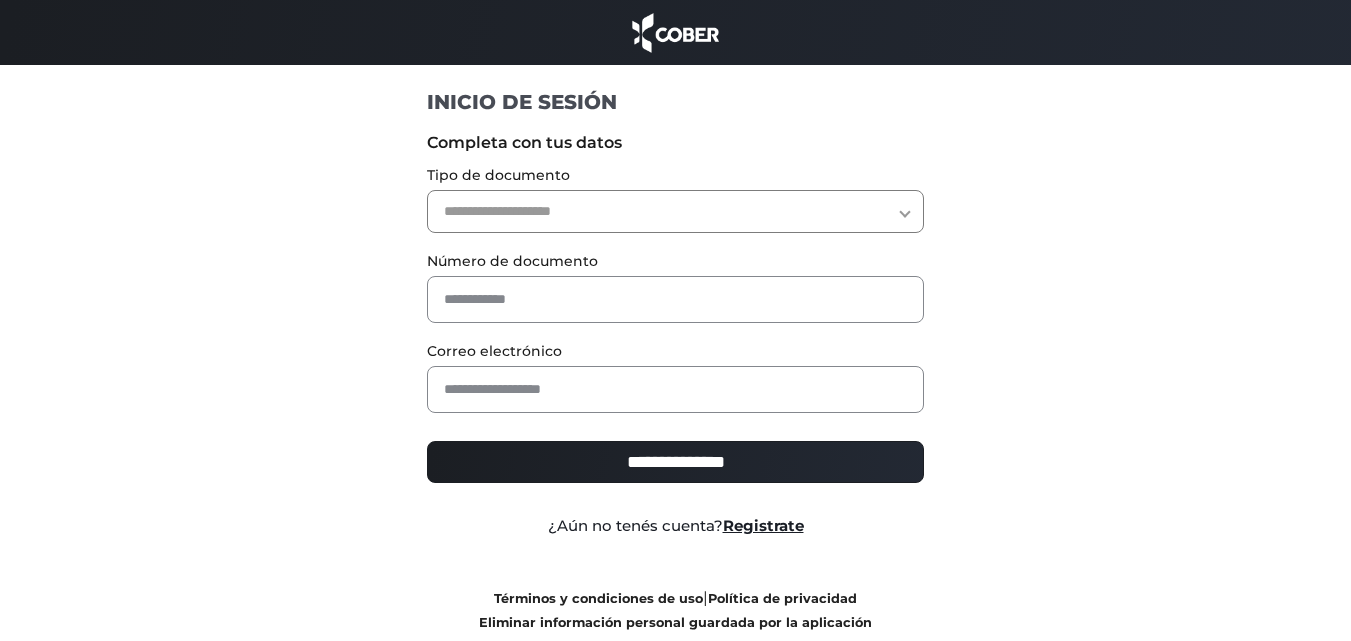 click on "**********" at bounding box center [675, 211] 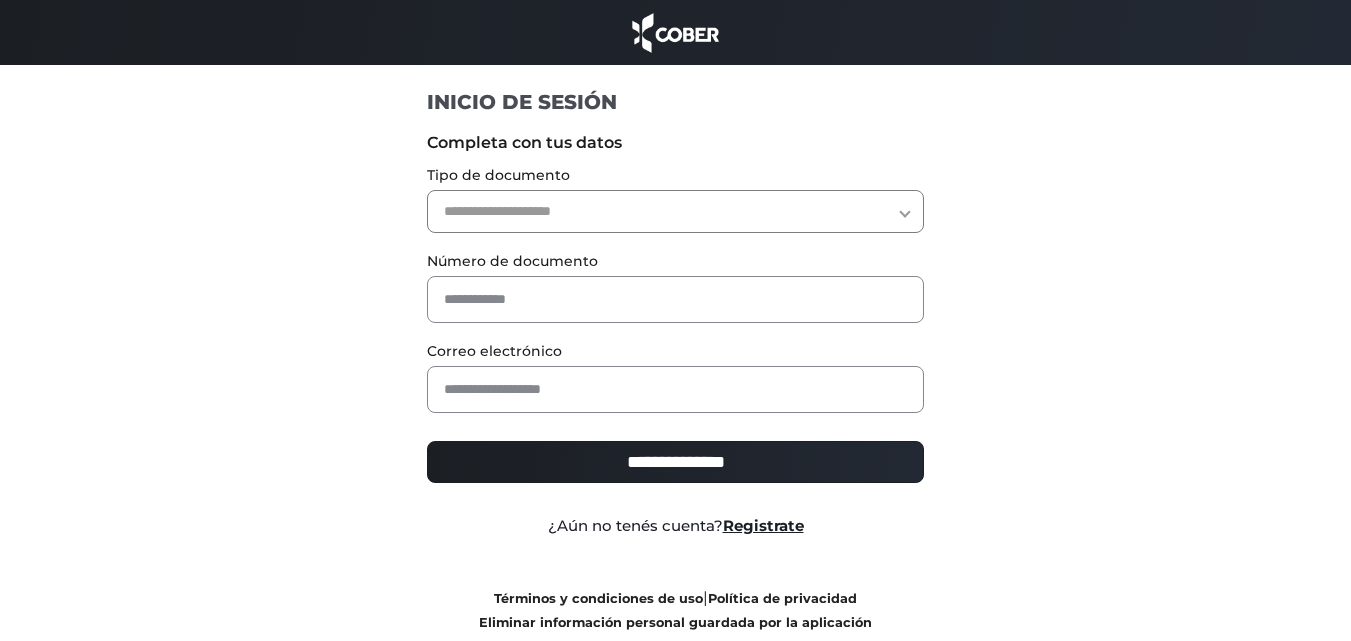 select on "***" 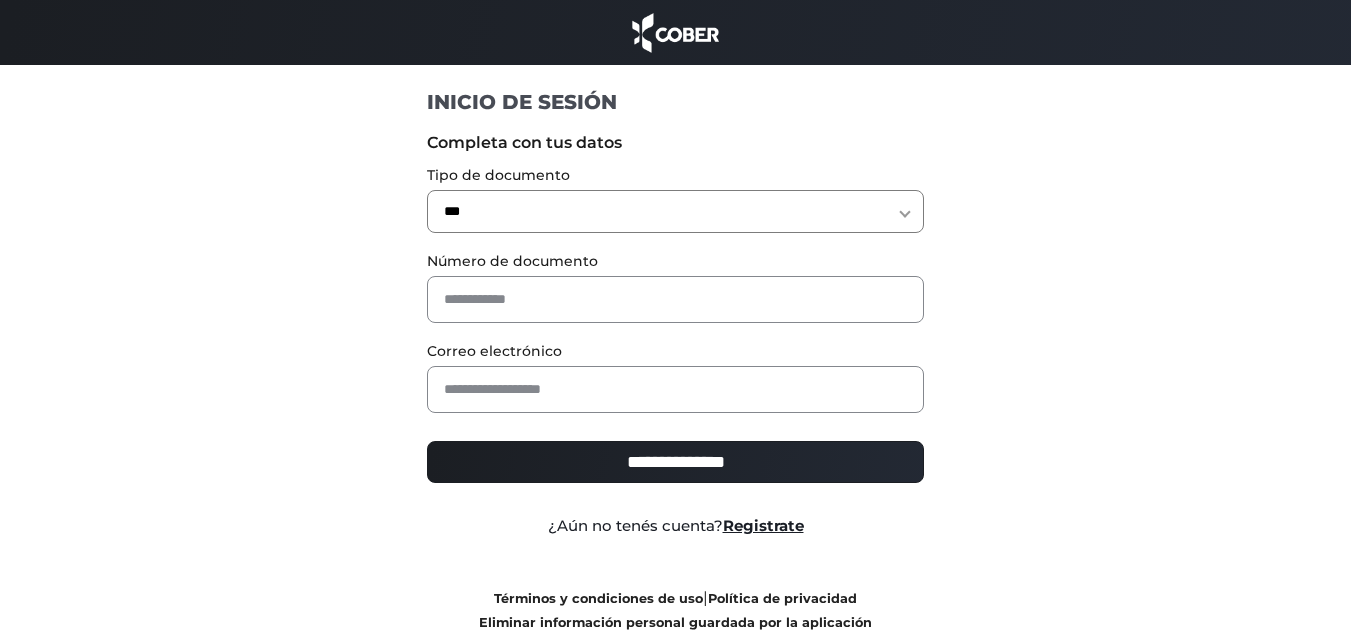 click on "**********" at bounding box center (675, 211) 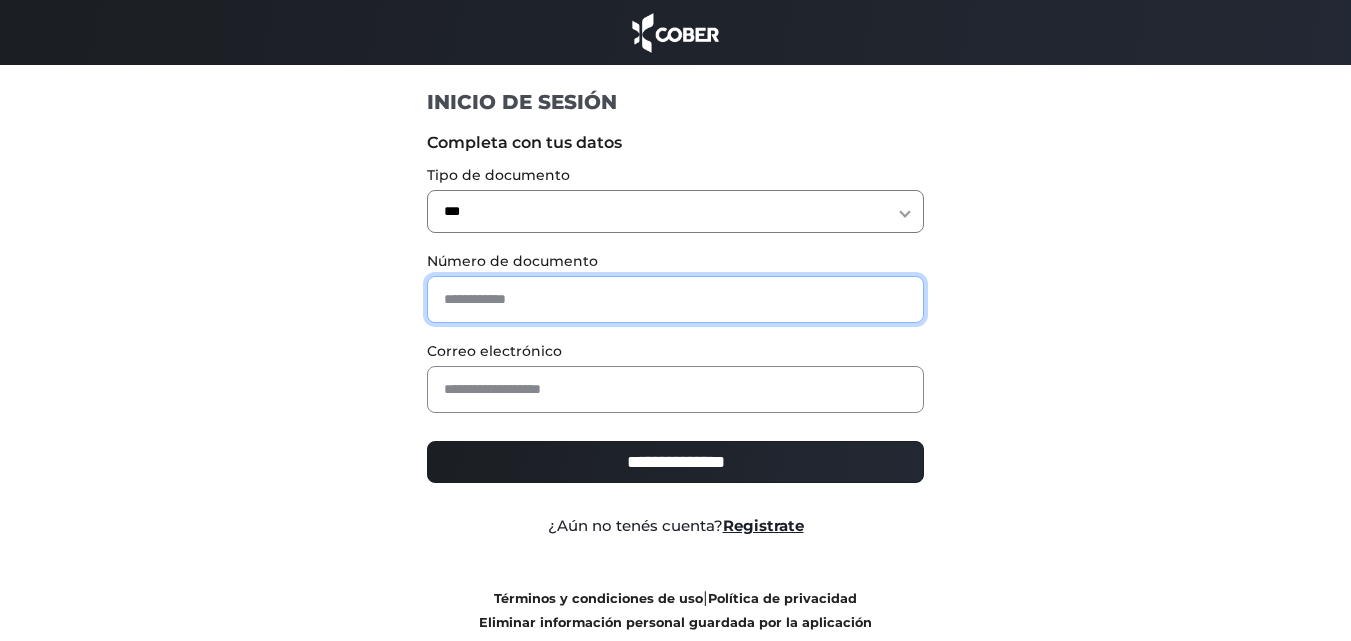 click at bounding box center (675, 299) 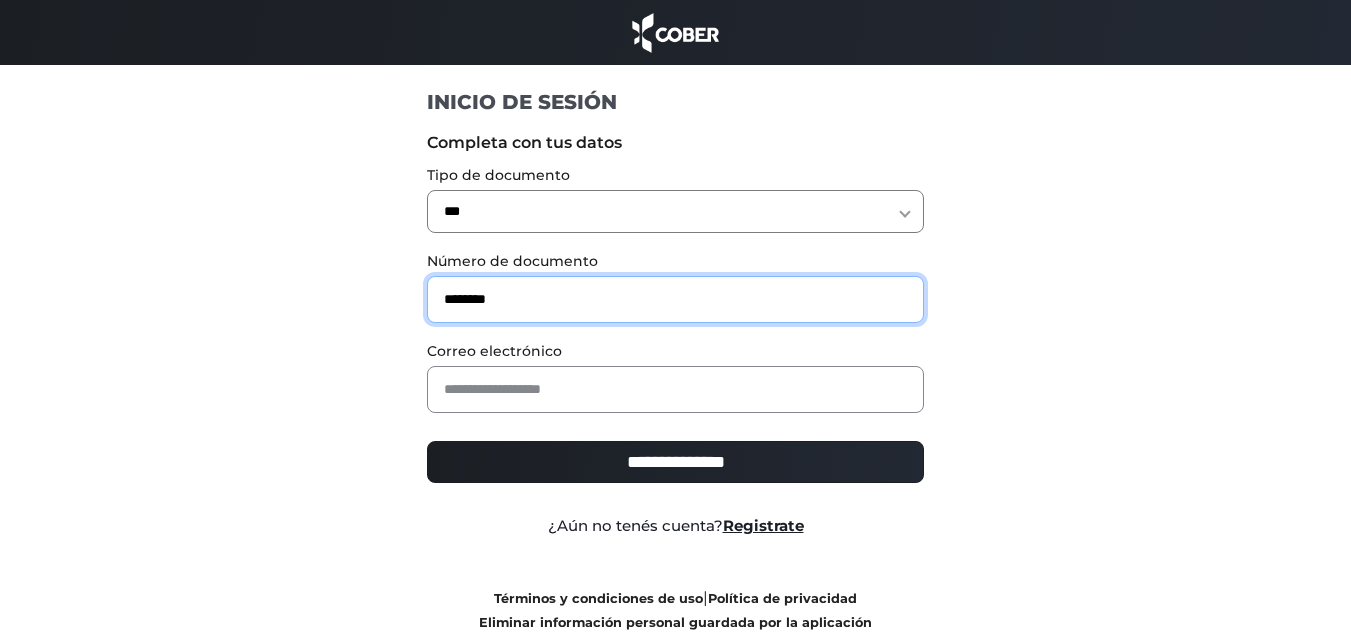 type on "********" 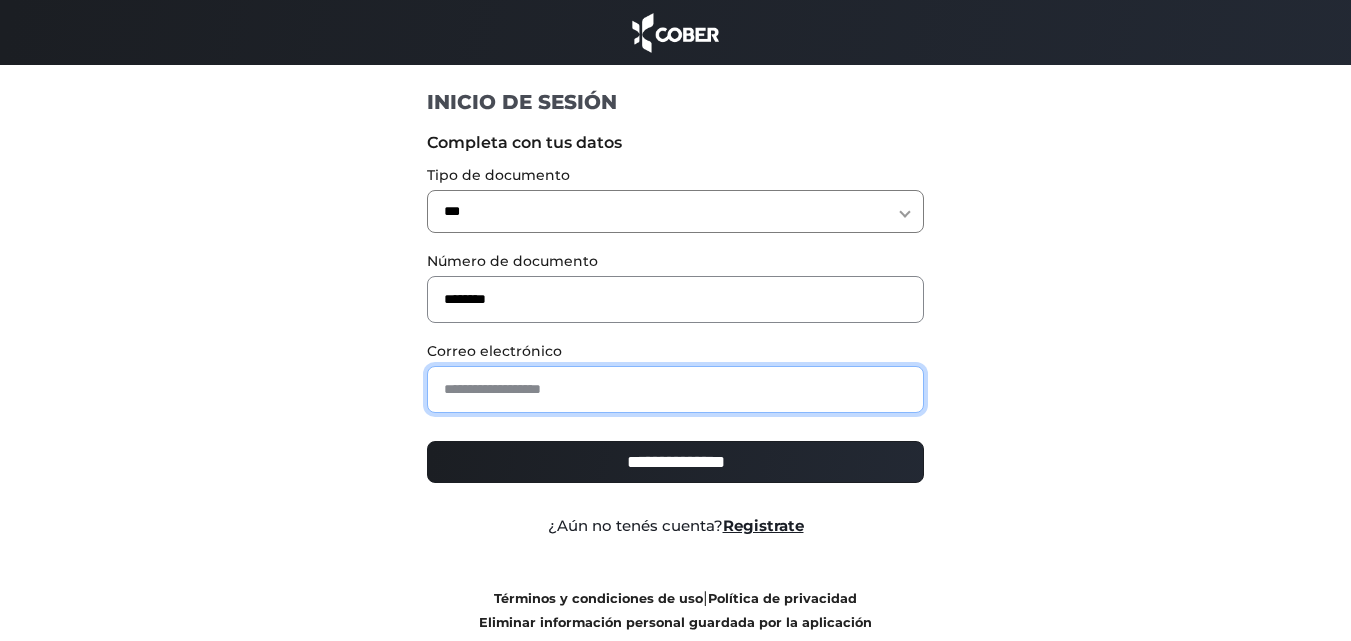 click at bounding box center [675, 389] 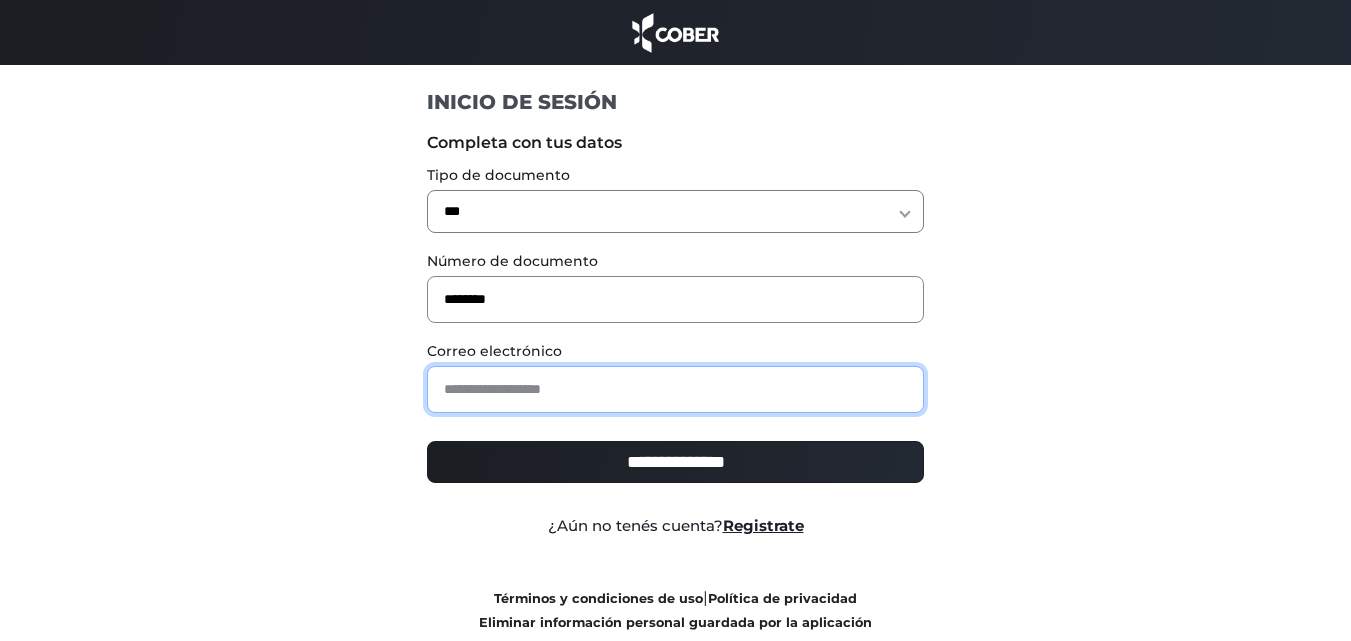 type on "**********" 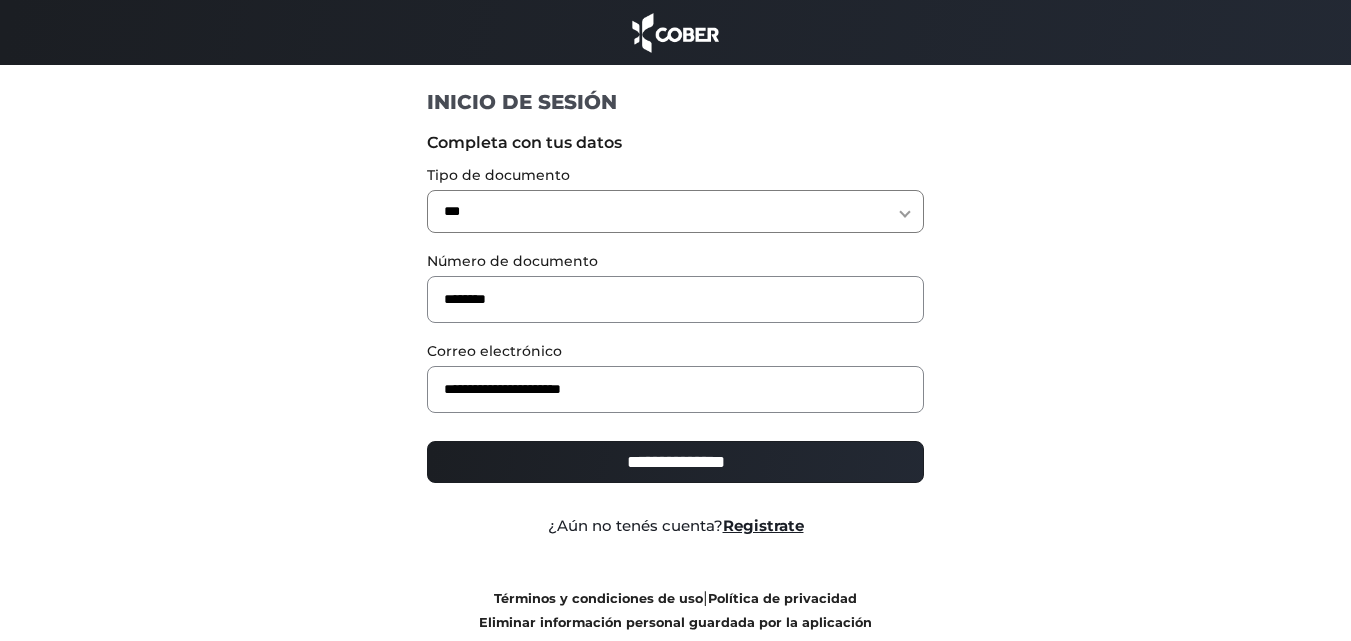 click on "**********" at bounding box center (675, 462) 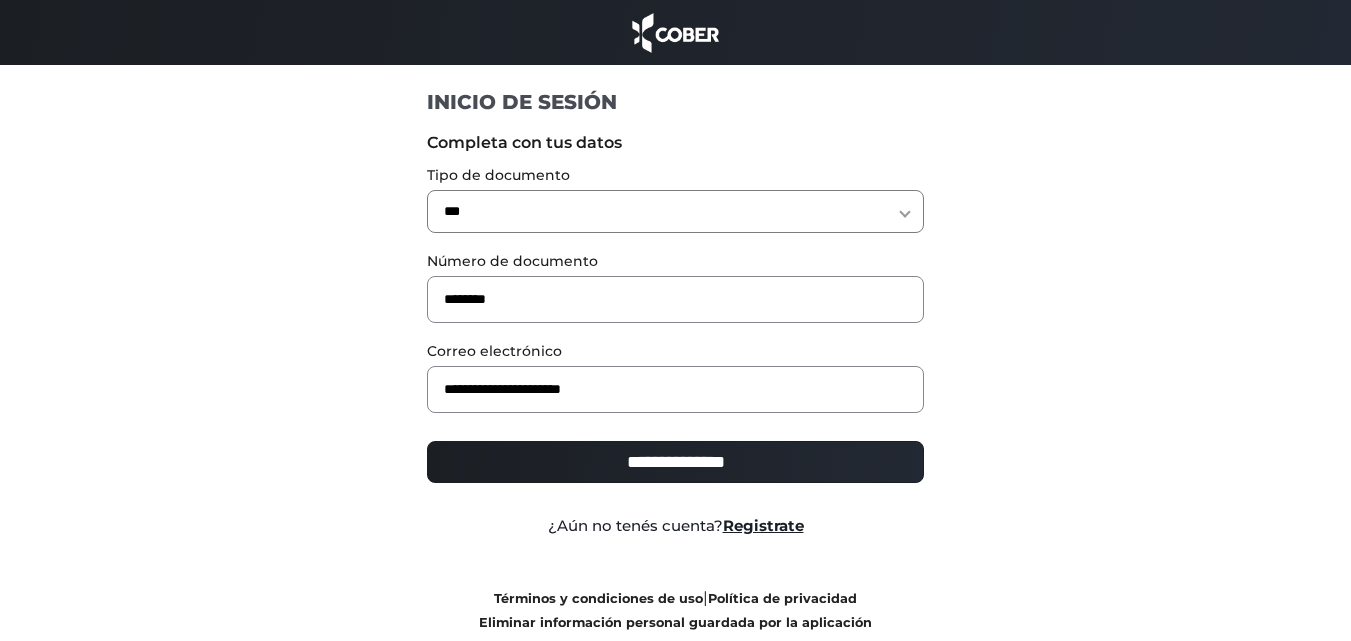 type on "**********" 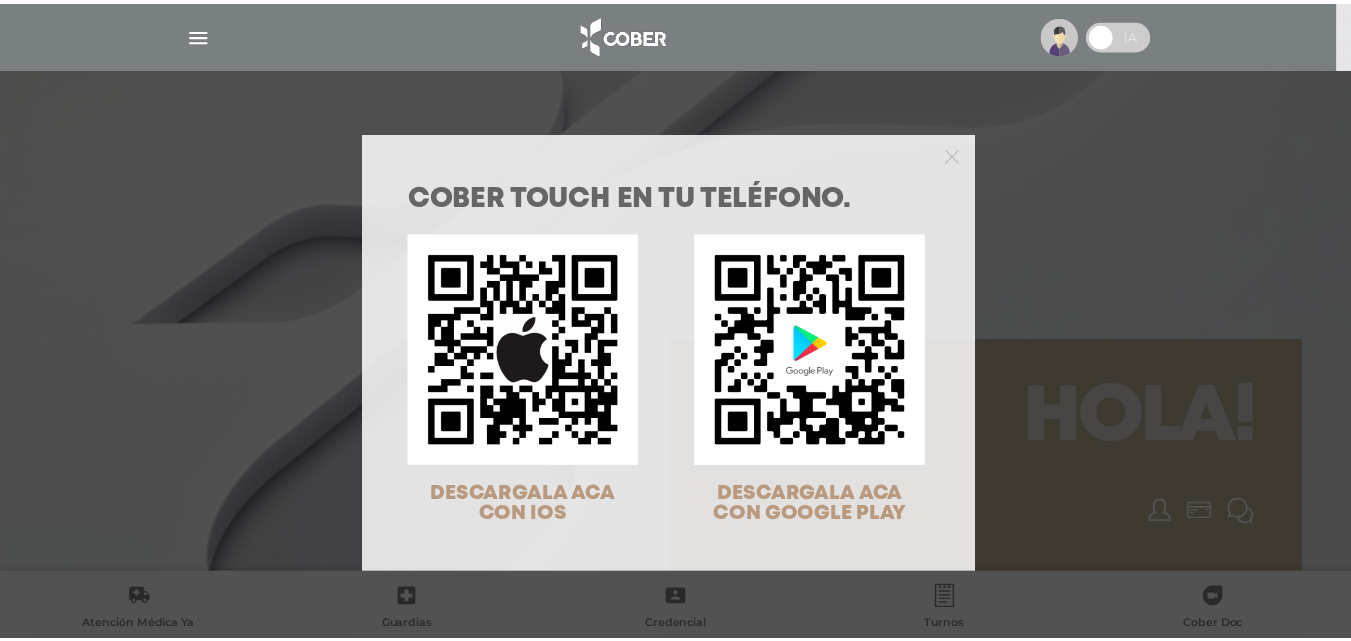 scroll, scrollTop: 0, scrollLeft: 0, axis: both 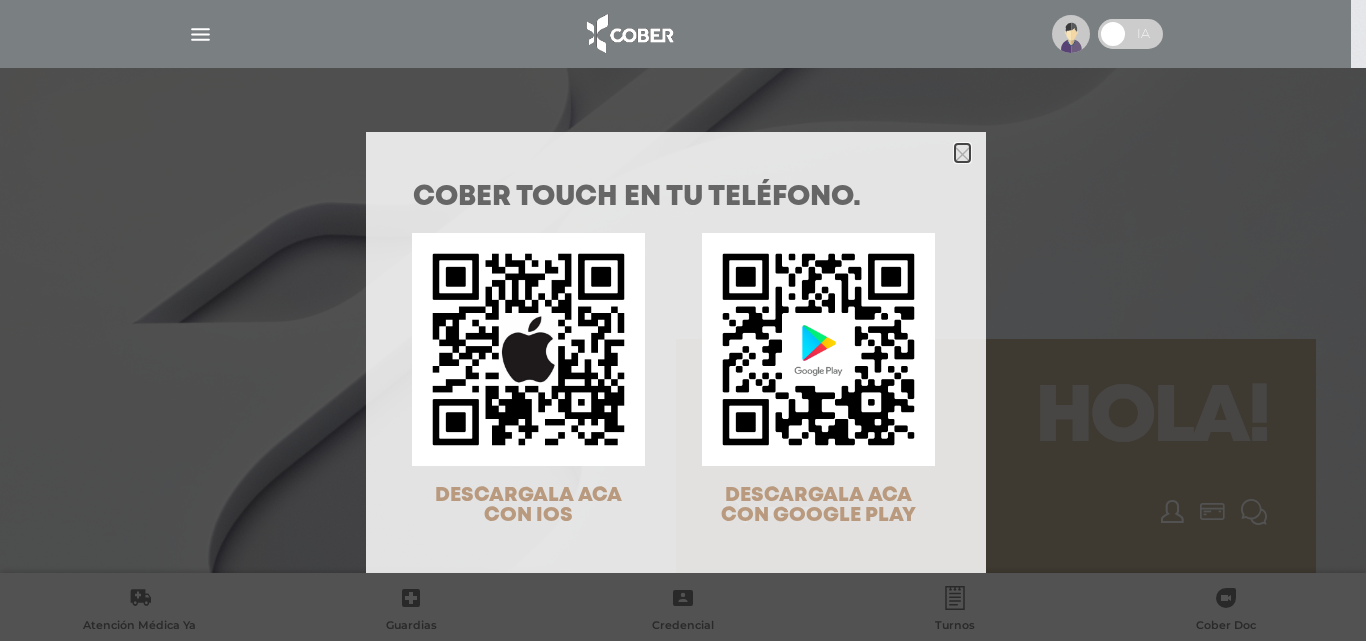 click 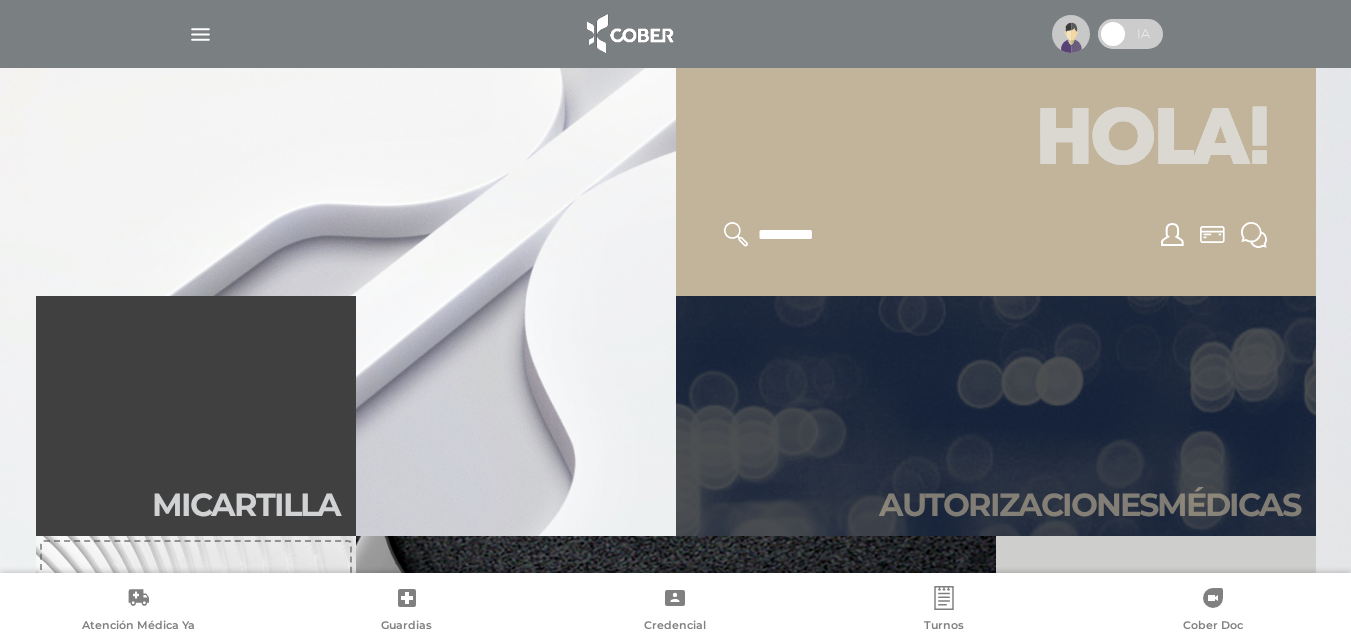 scroll, scrollTop: 600, scrollLeft: 0, axis: vertical 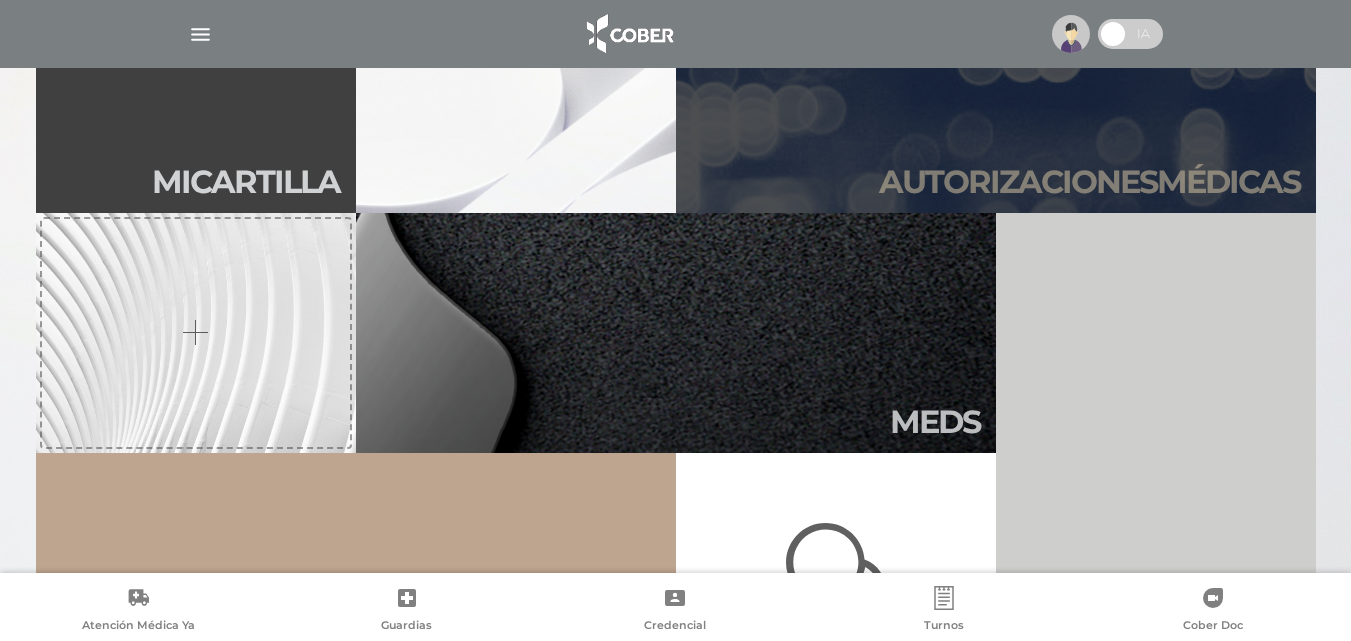 click on "Autori zaciones  médicas" at bounding box center (996, 93) 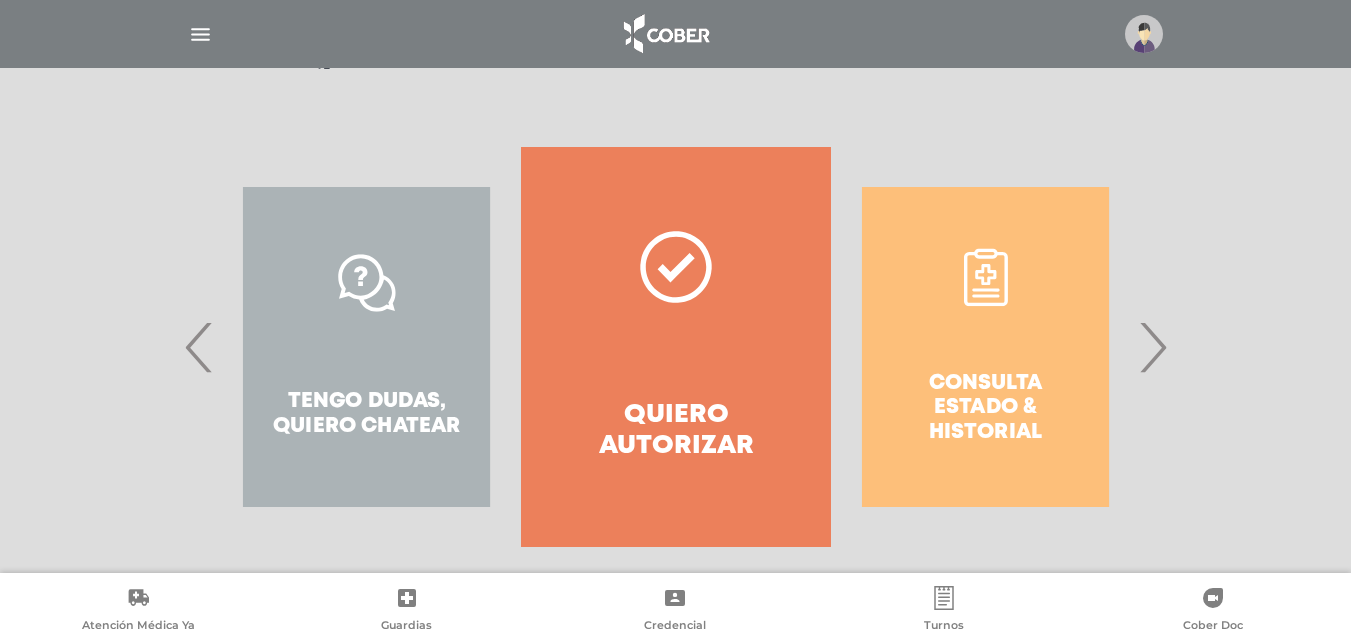scroll, scrollTop: 363, scrollLeft: 0, axis: vertical 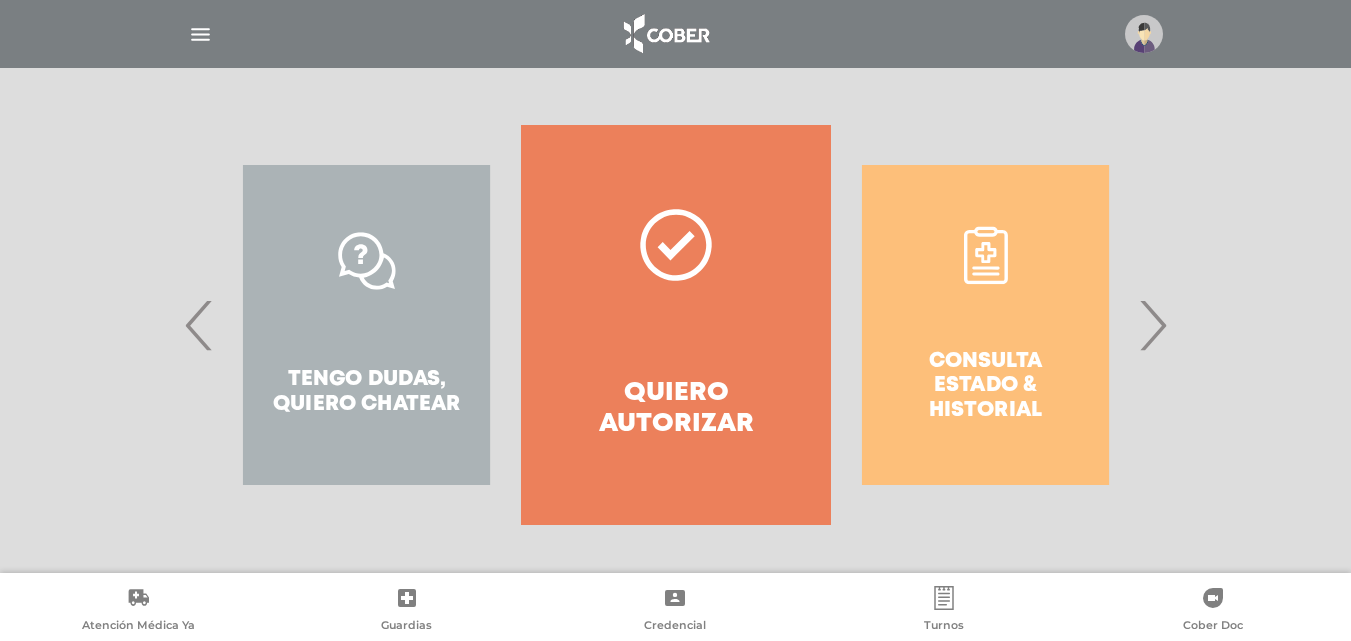 click on "›" at bounding box center [1152, 325] 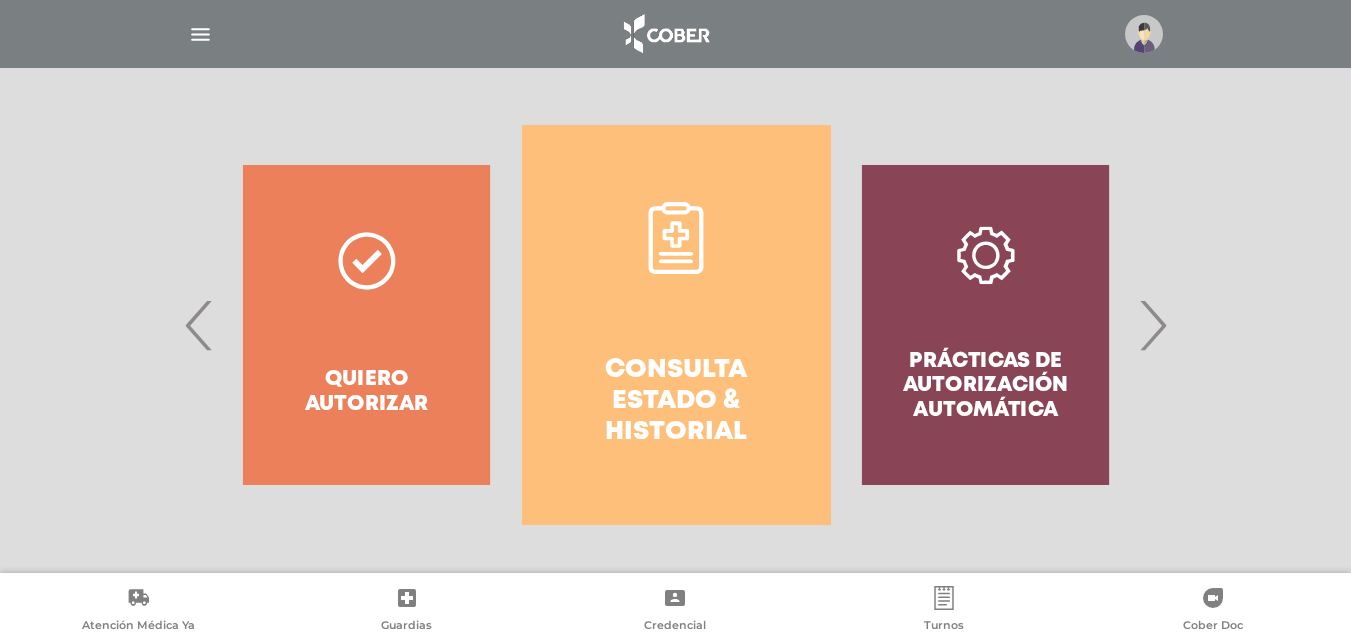 click on "›" at bounding box center [1152, 325] 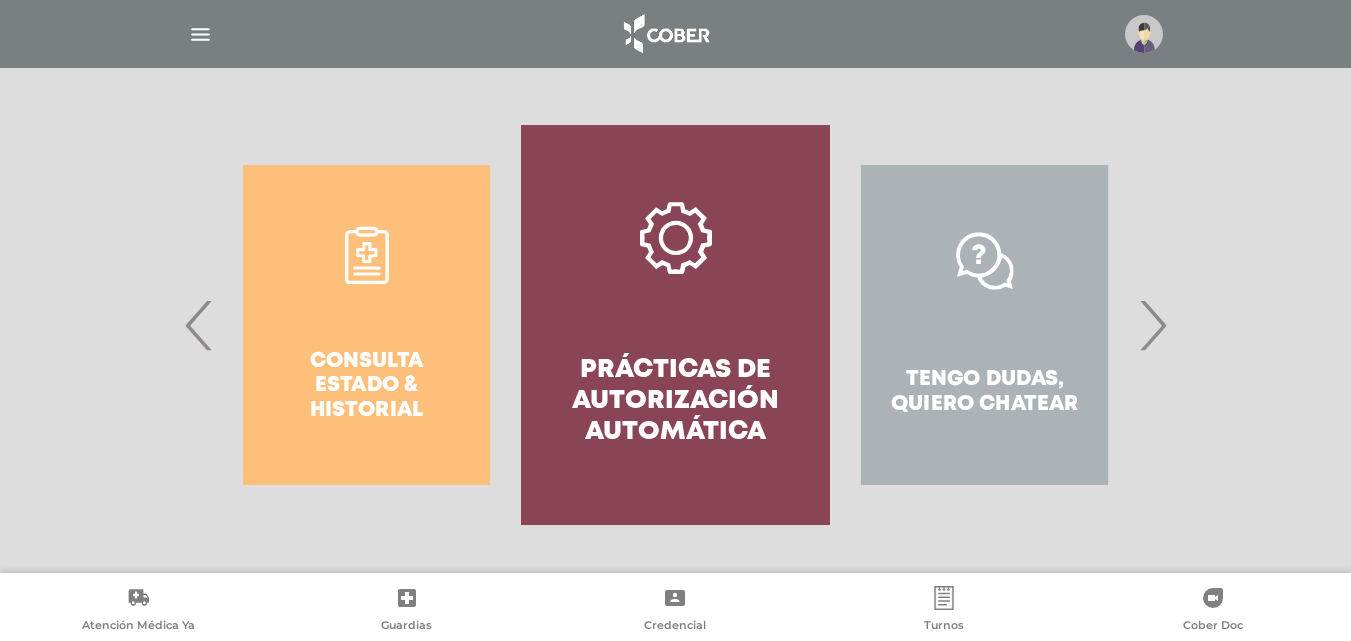 click on "›" at bounding box center [1152, 325] 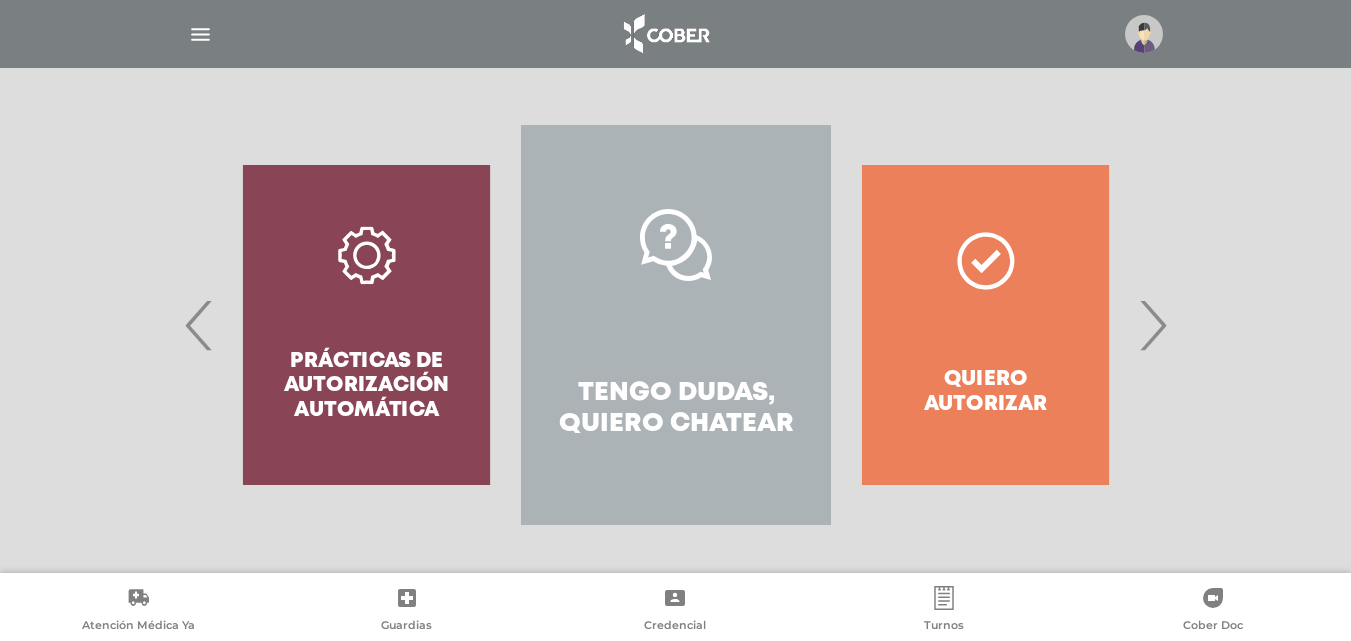 click on "›" at bounding box center [1152, 325] 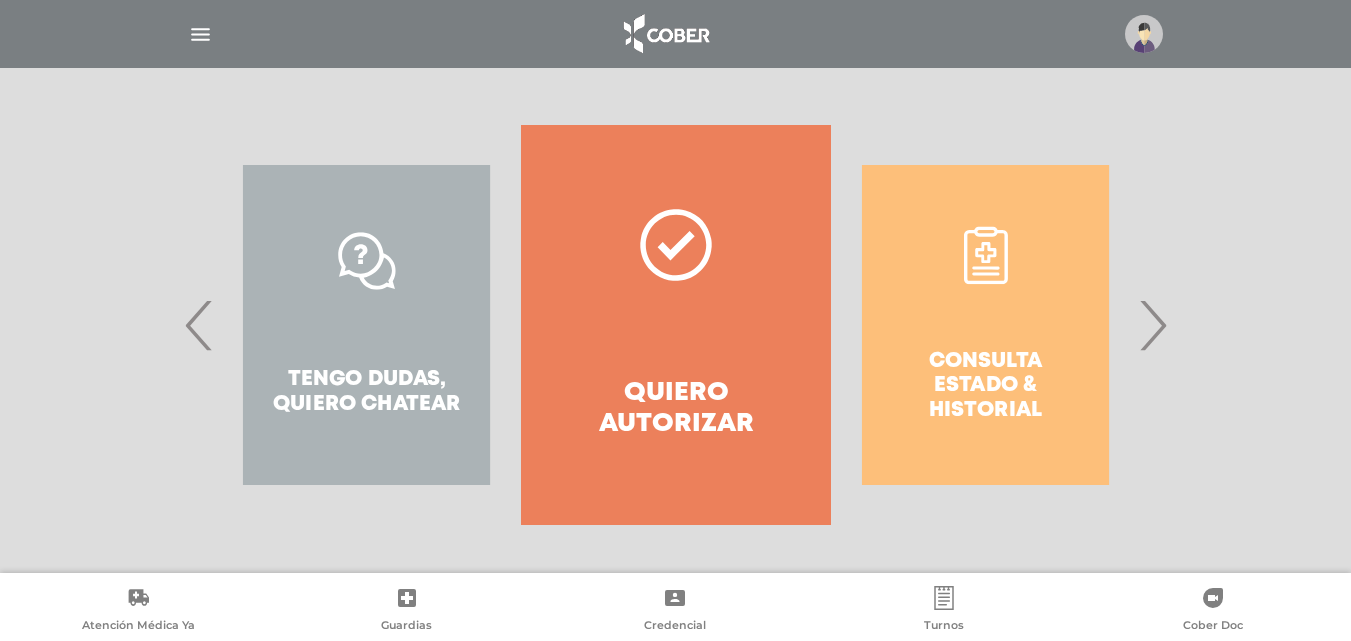 click 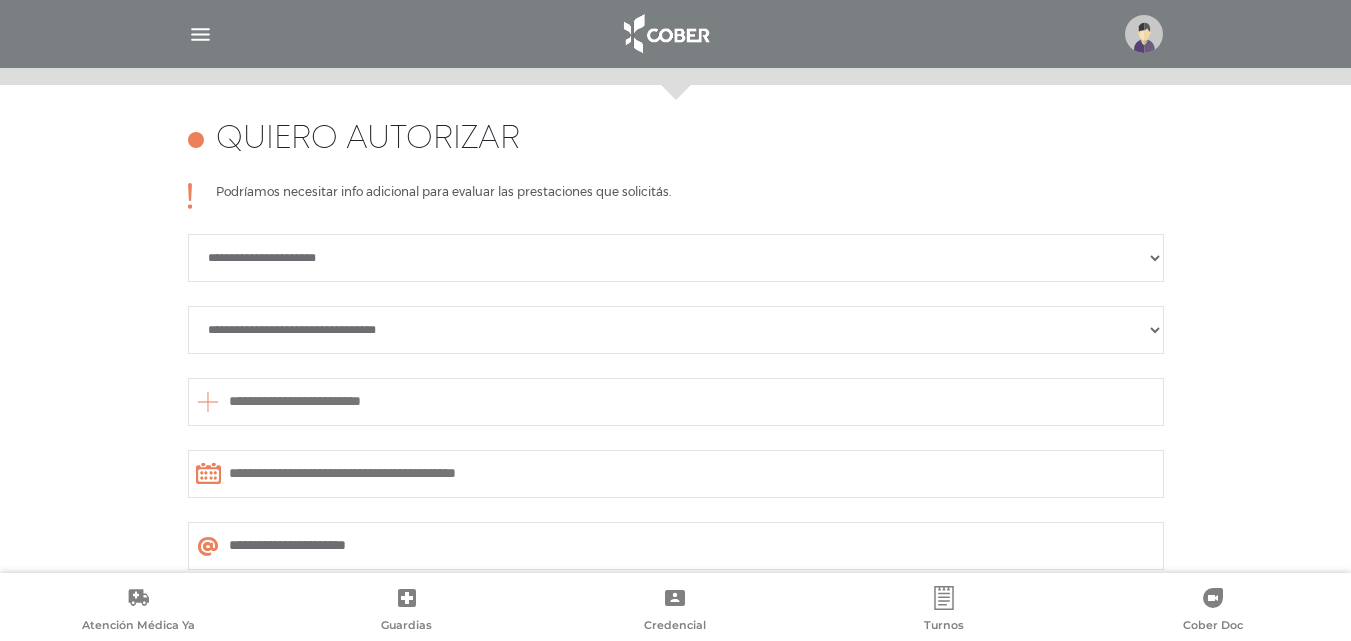scroll, scrollTop: 888, scrollLeft: 0, axis: vertical 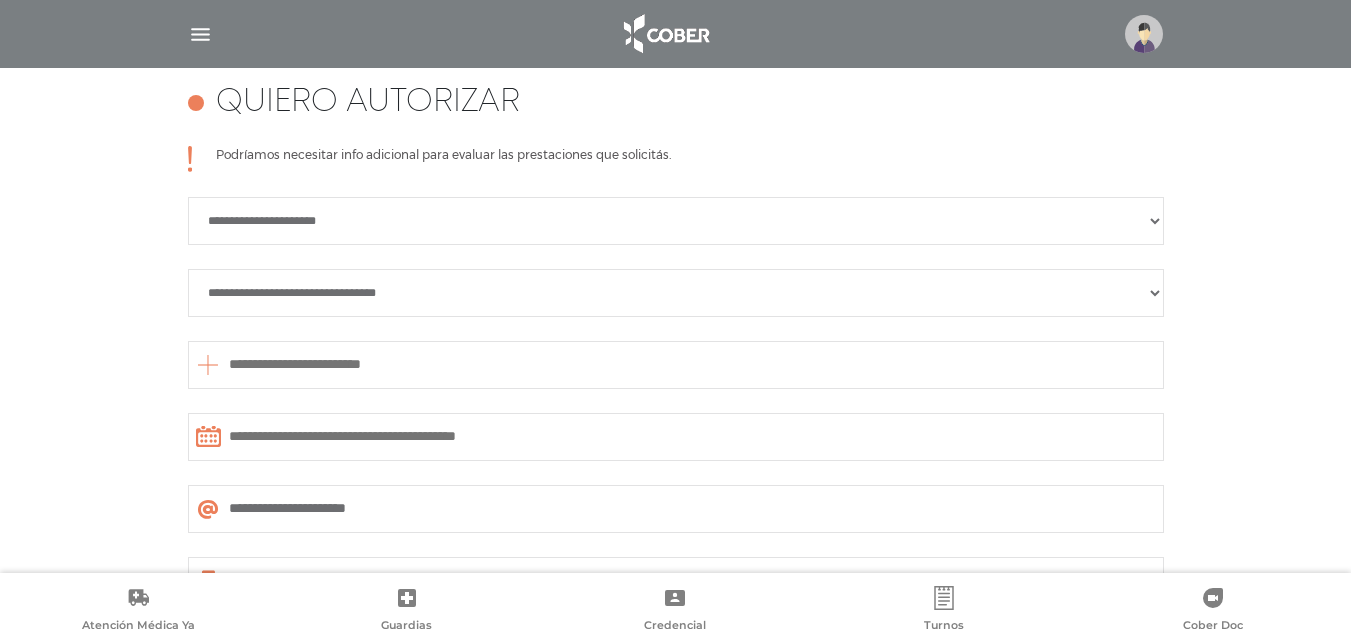 click on "**********" at bounding box center [676, 221] 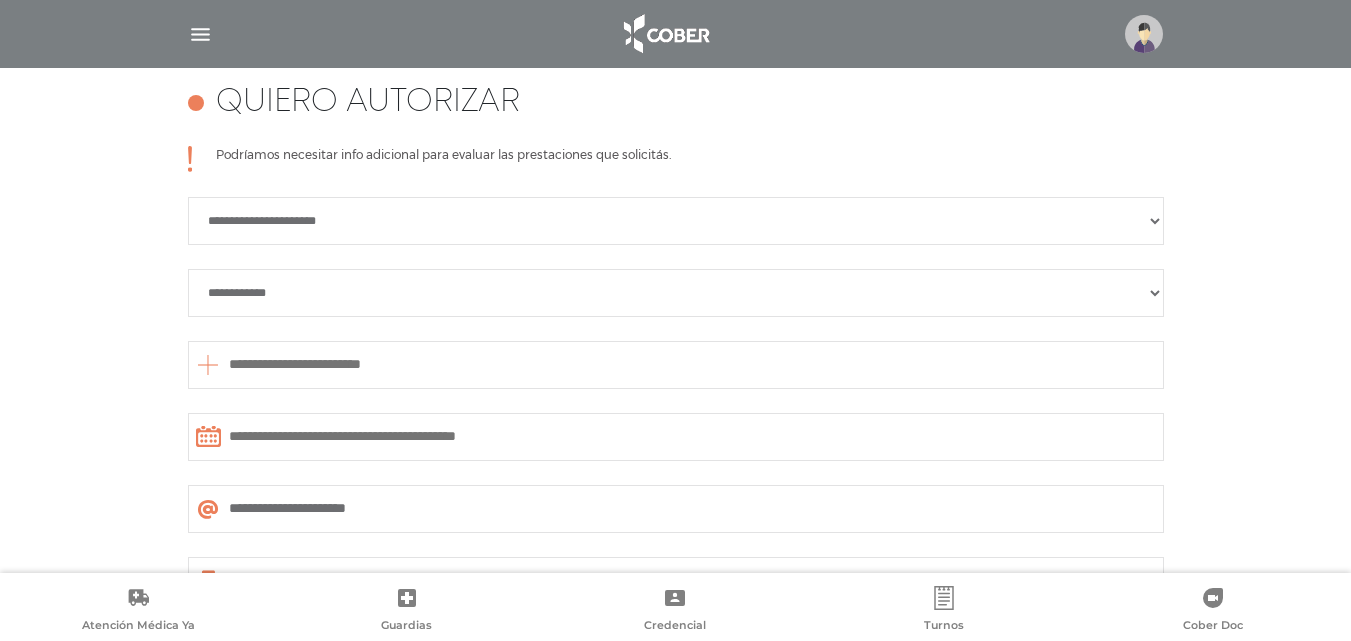 click on "**********" at bounding box center (676, 293) 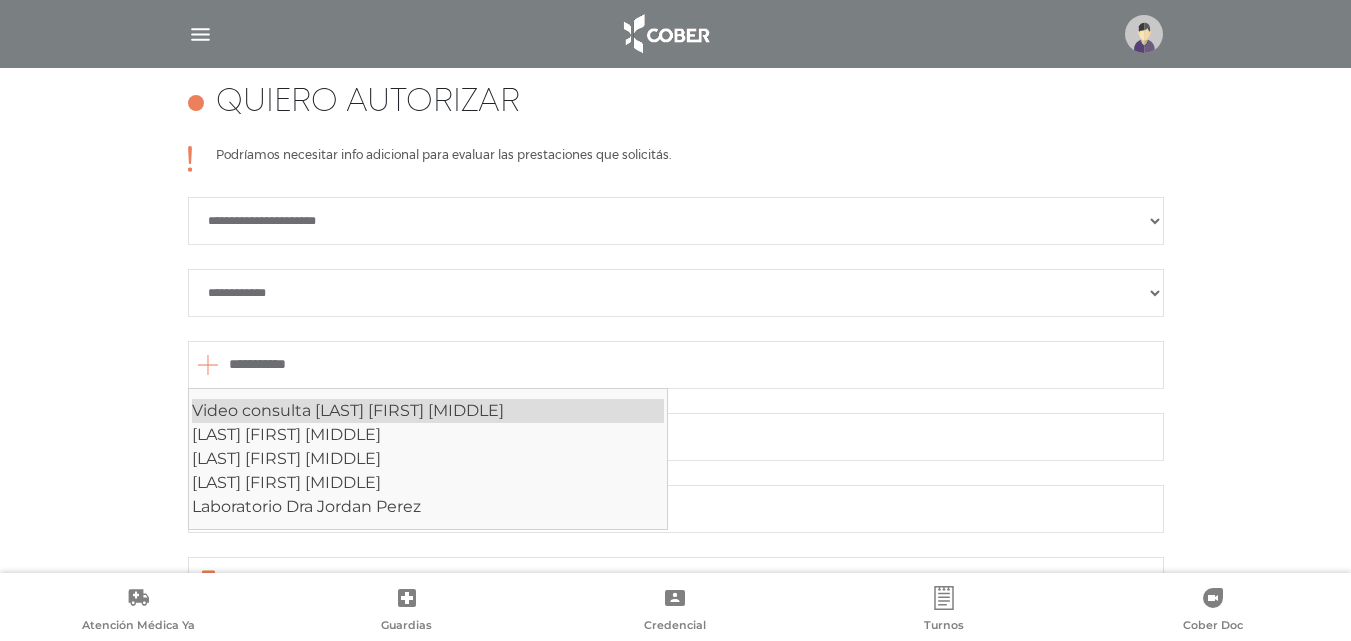 click on "Video consulta [LAST] [FIRST] [MIDDLE]" at bounding box center (428, 411) 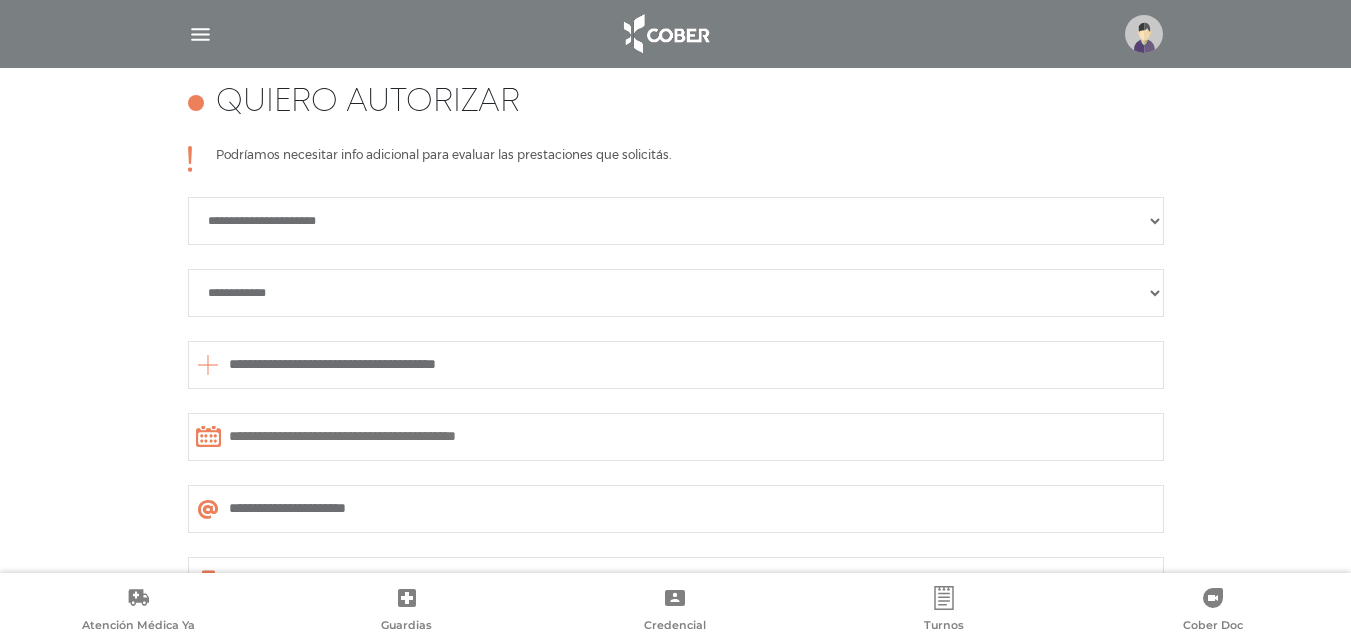 click on "**********" at bounding box center [676, 365] 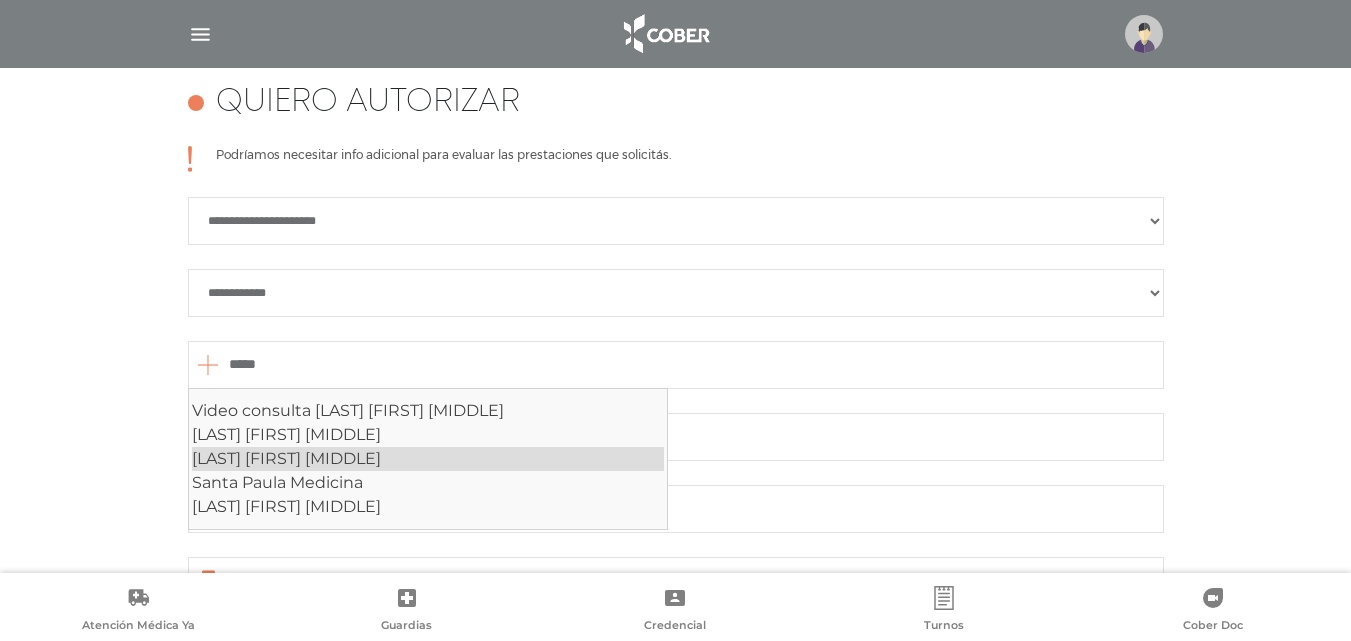 click on "[LAST] [FIRST] [MIDDLE]" at bounding box center [428, 459] 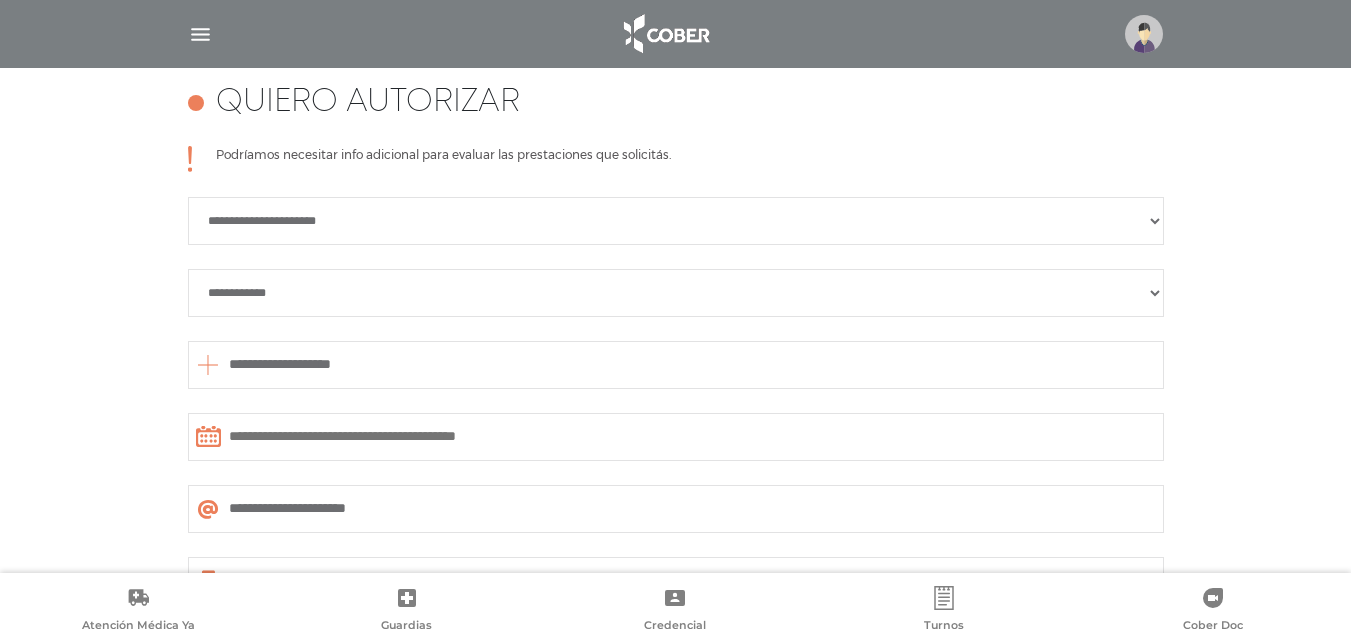 type on "**********" 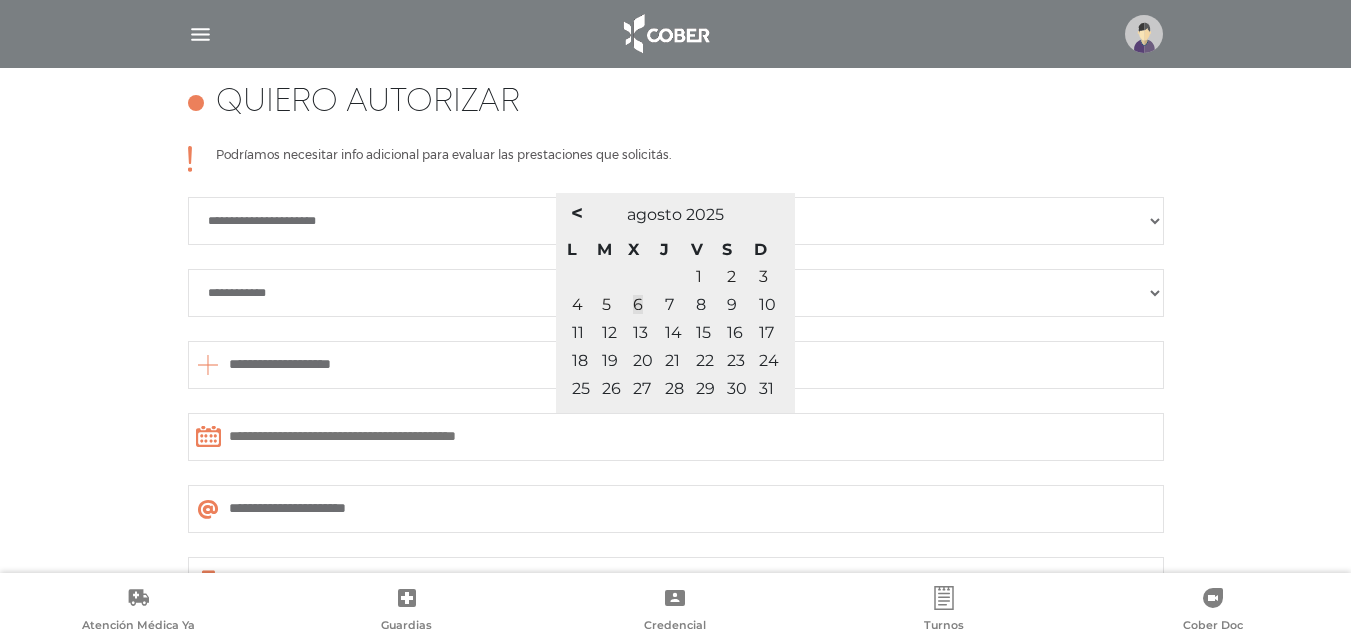 click at bounding box center [676, 437] 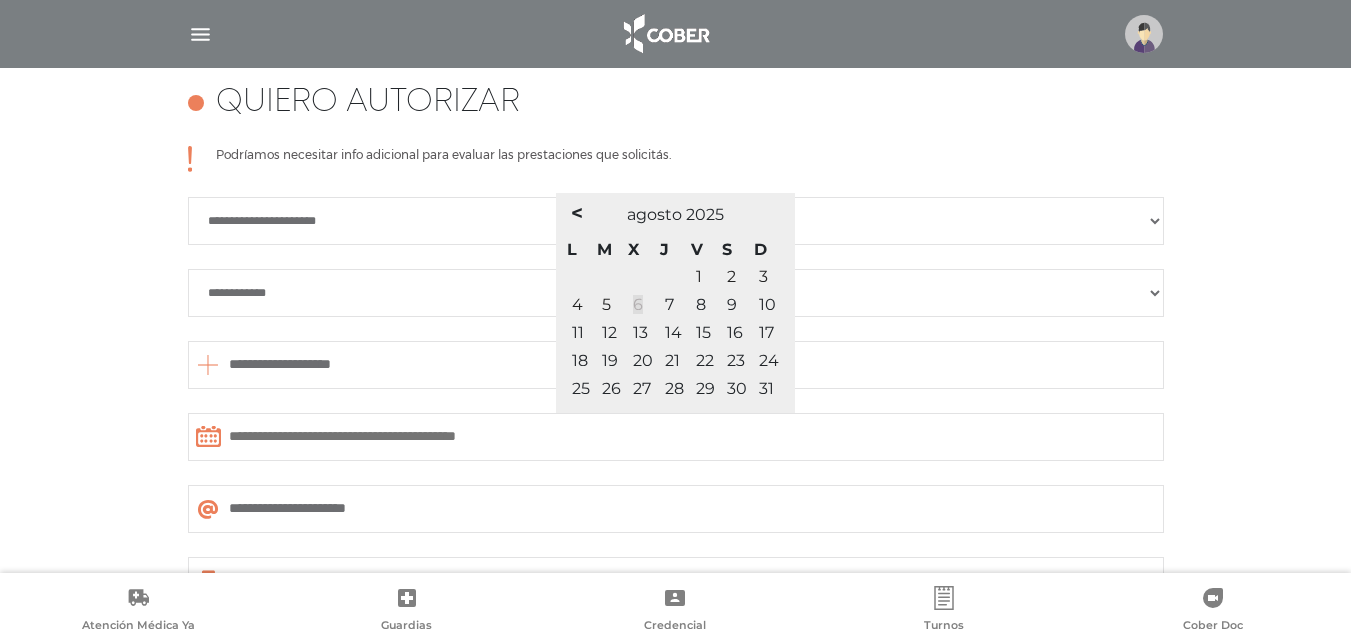 click on "6" at bounding box center [638, 304] 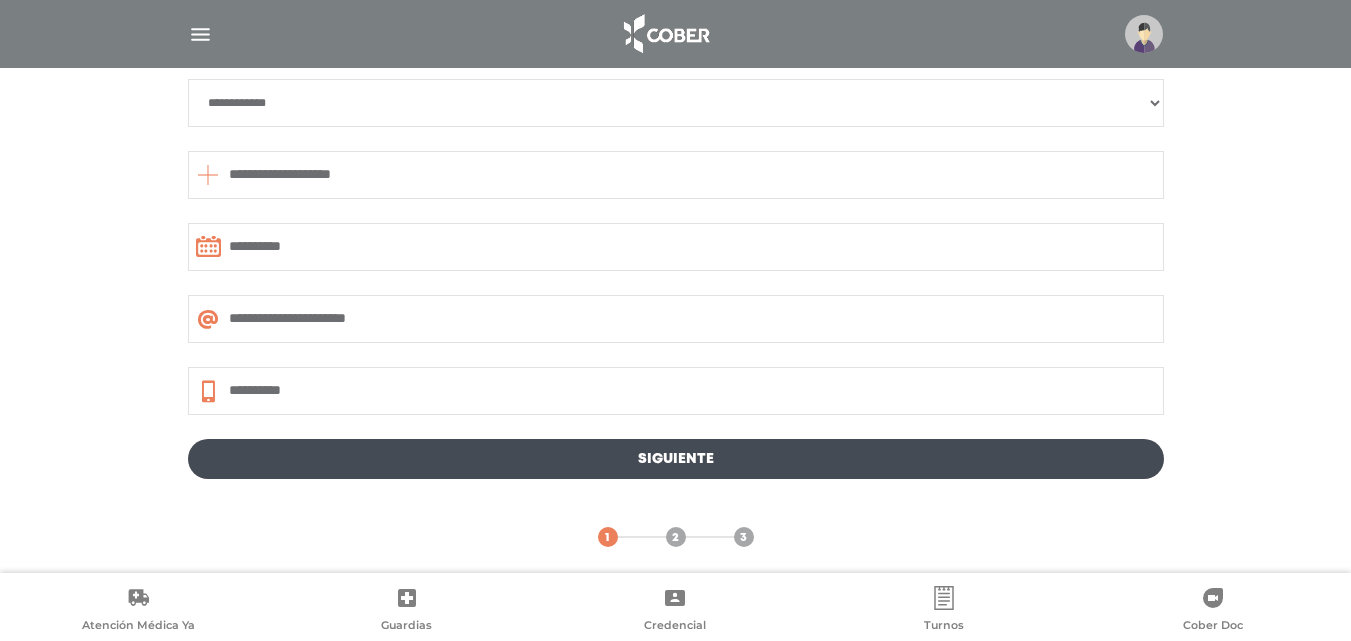 scroll, scrollTop: 1088, scrollLeft: 0, axis: vertical 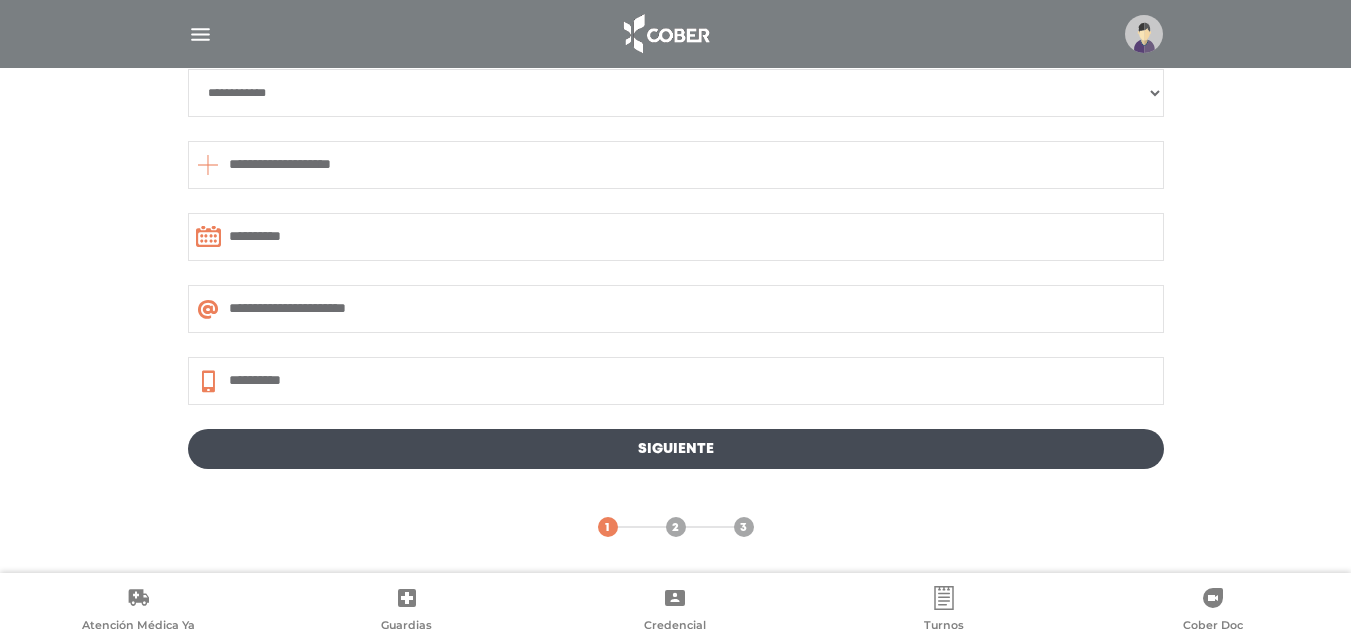 click on "Siguiente" at bounding box center (676, 449) 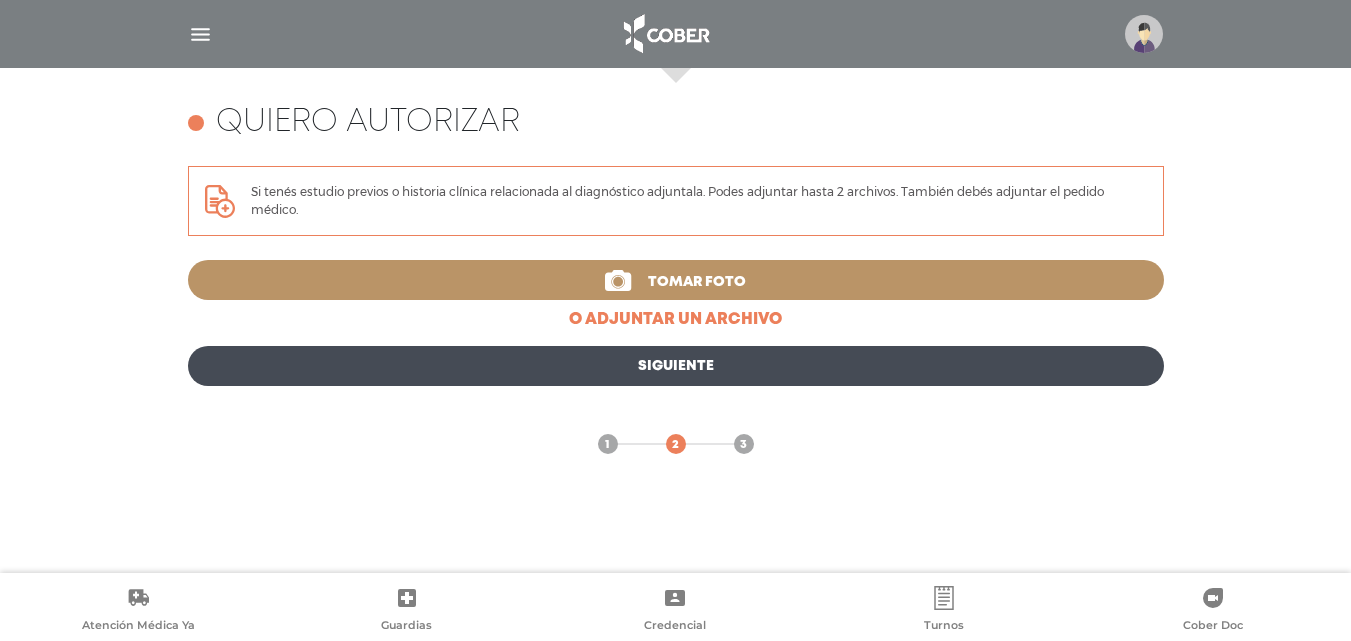 scroll, scrollTop: 785, scrollLeft: 0, axis: vertical 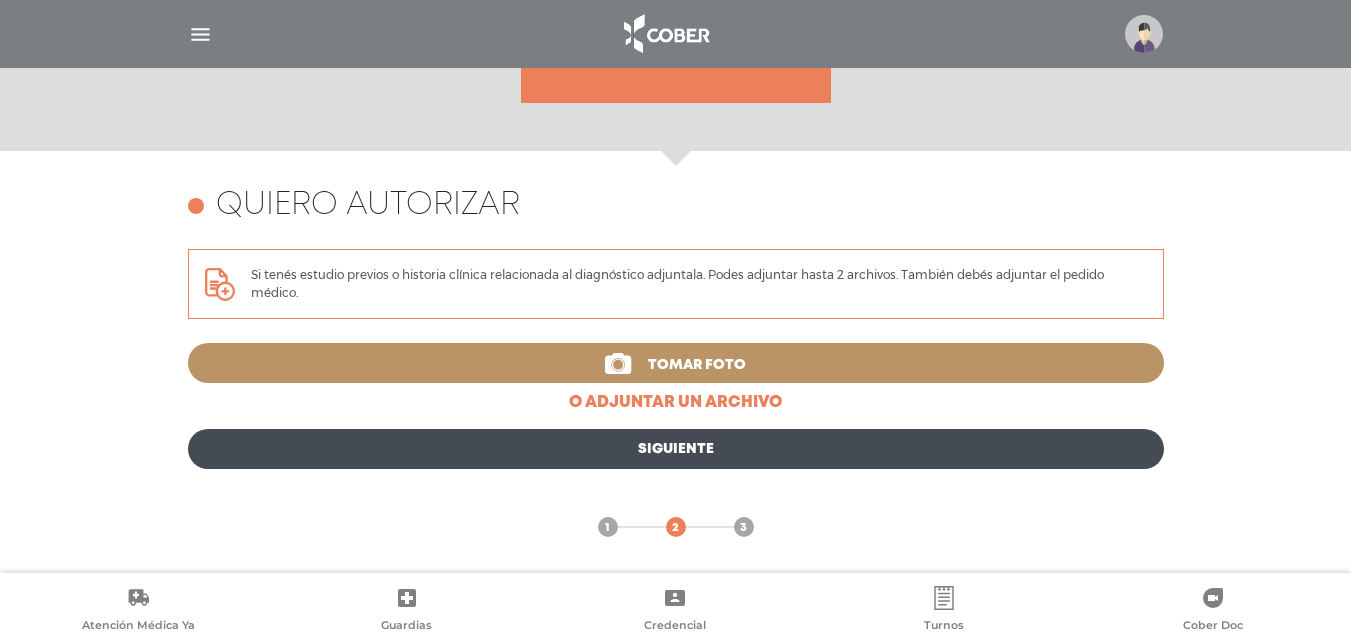 click on "Siguiente" at bounding box center [676, 449] 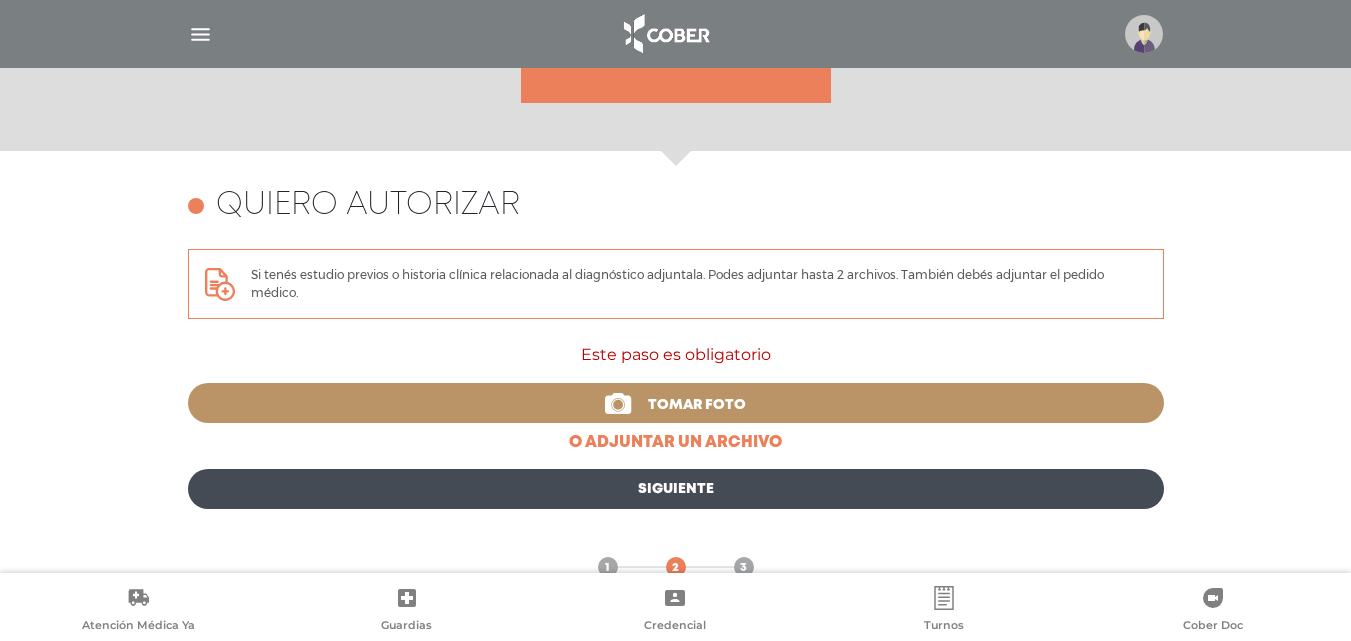 scroll, scrollTop: 825, scrollLeft: 0, axis: vertical 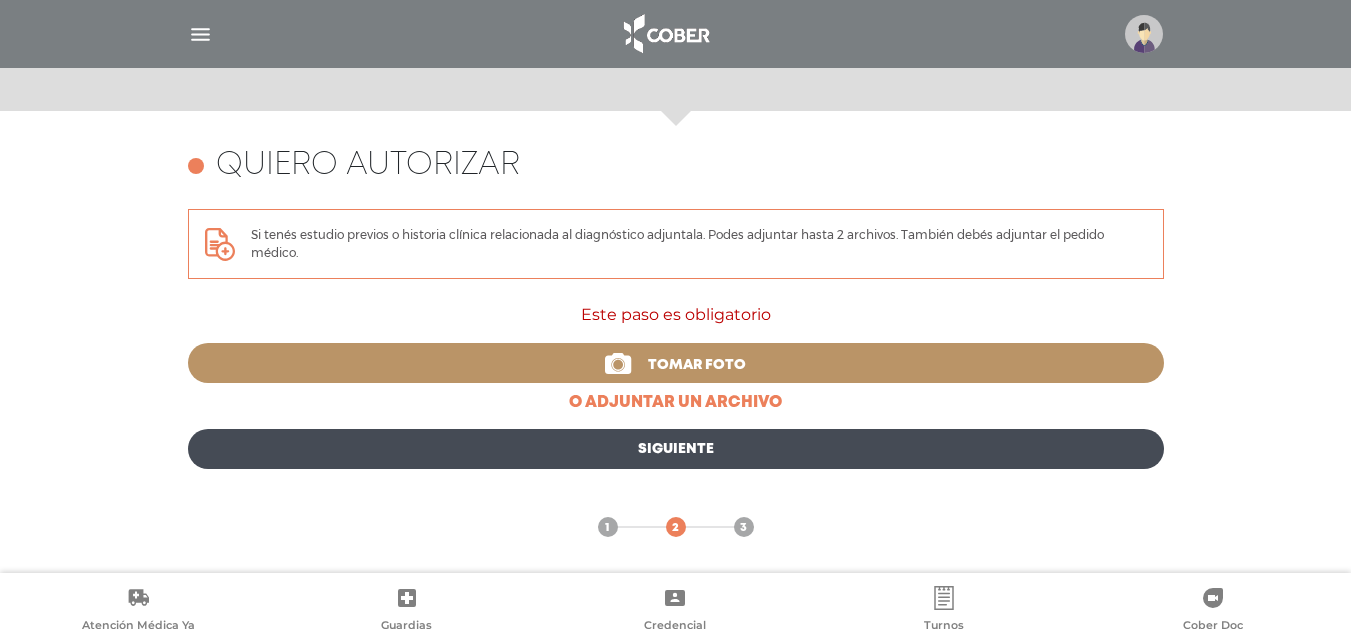 click on "Tomar foto" at bounding box center (697, 365) 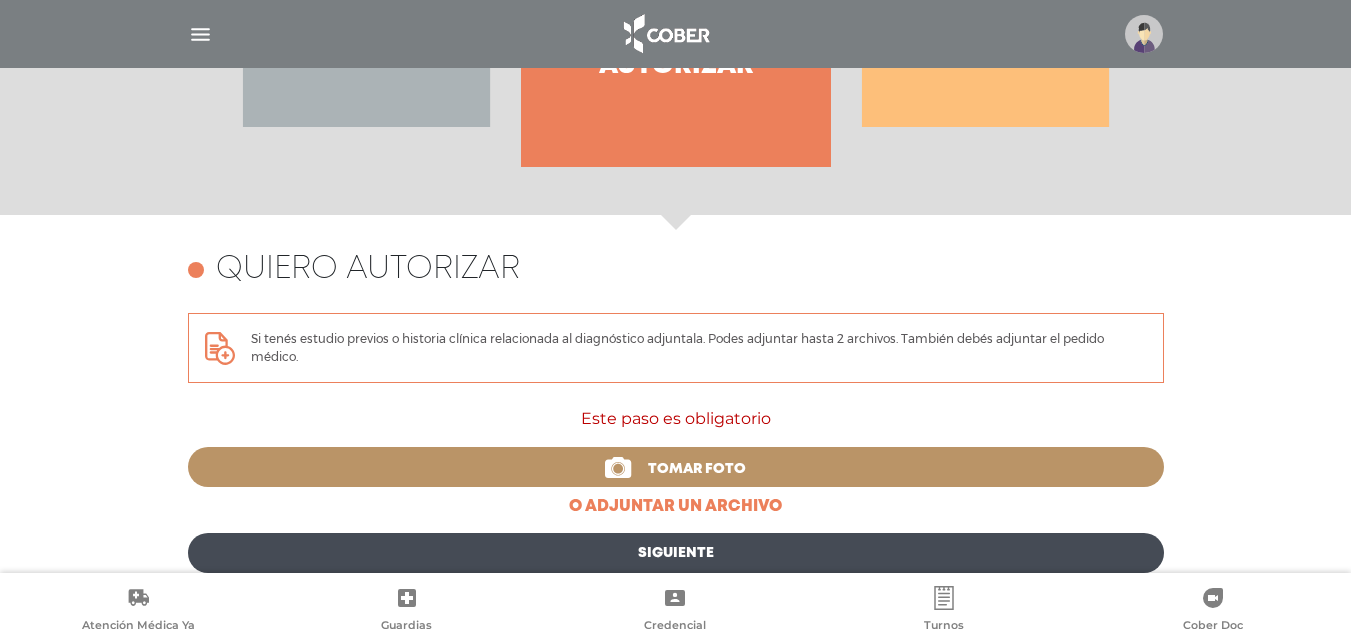 scroll, scrollTop: 768, scrollLeft: 0, axis: vertical 